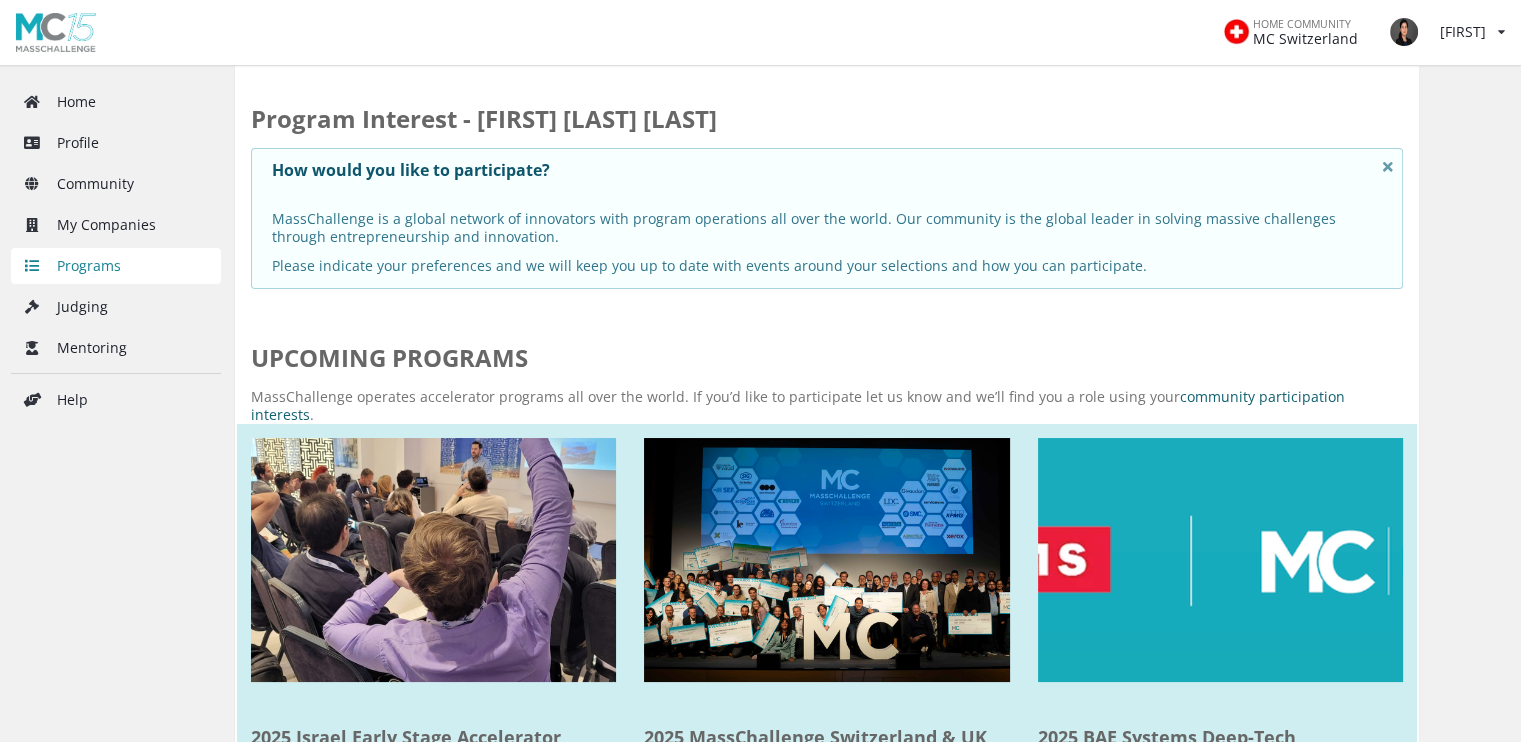 scroll, scrollTop: 17, scrollLeft: 0, axis: vertical 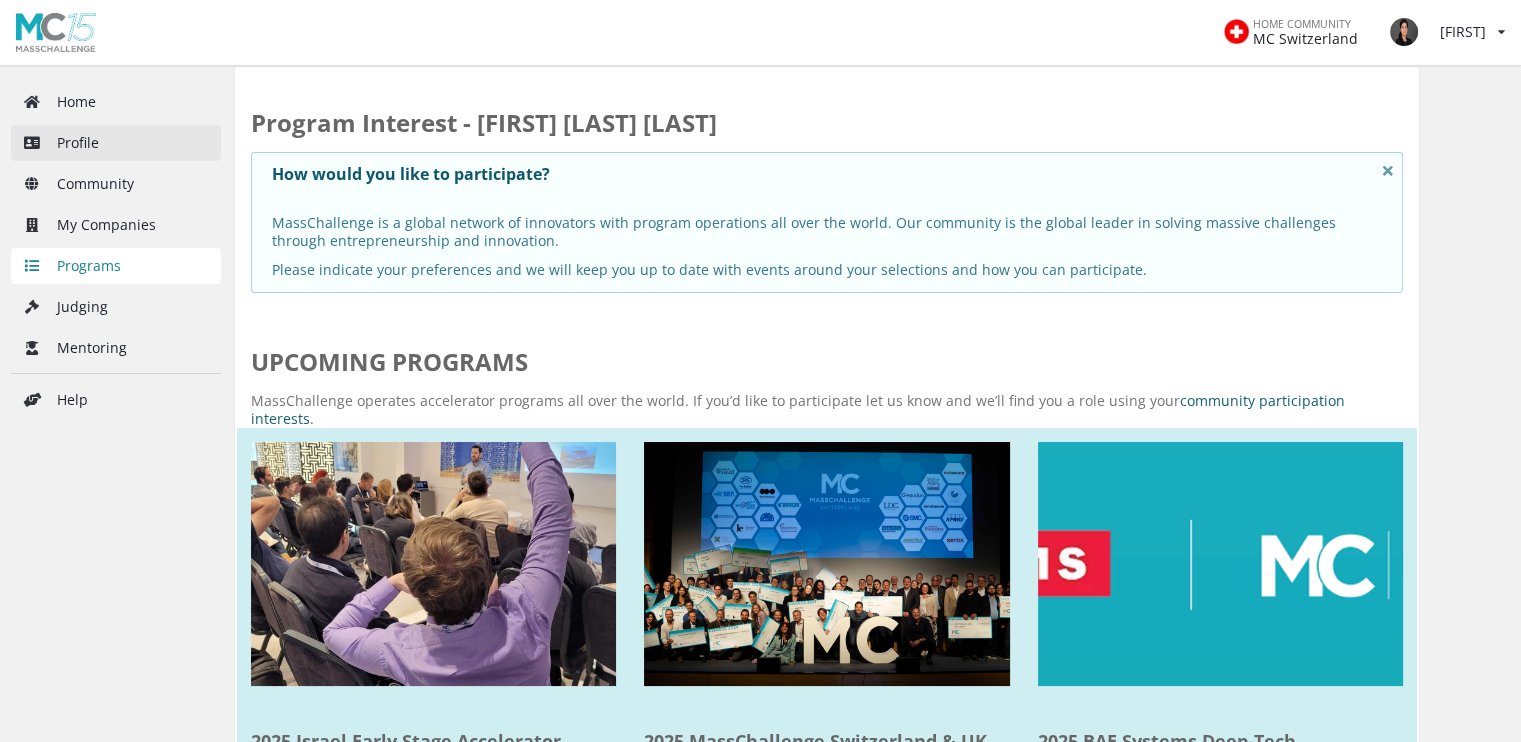 click on "Profile" at bounding box center (116, 143) 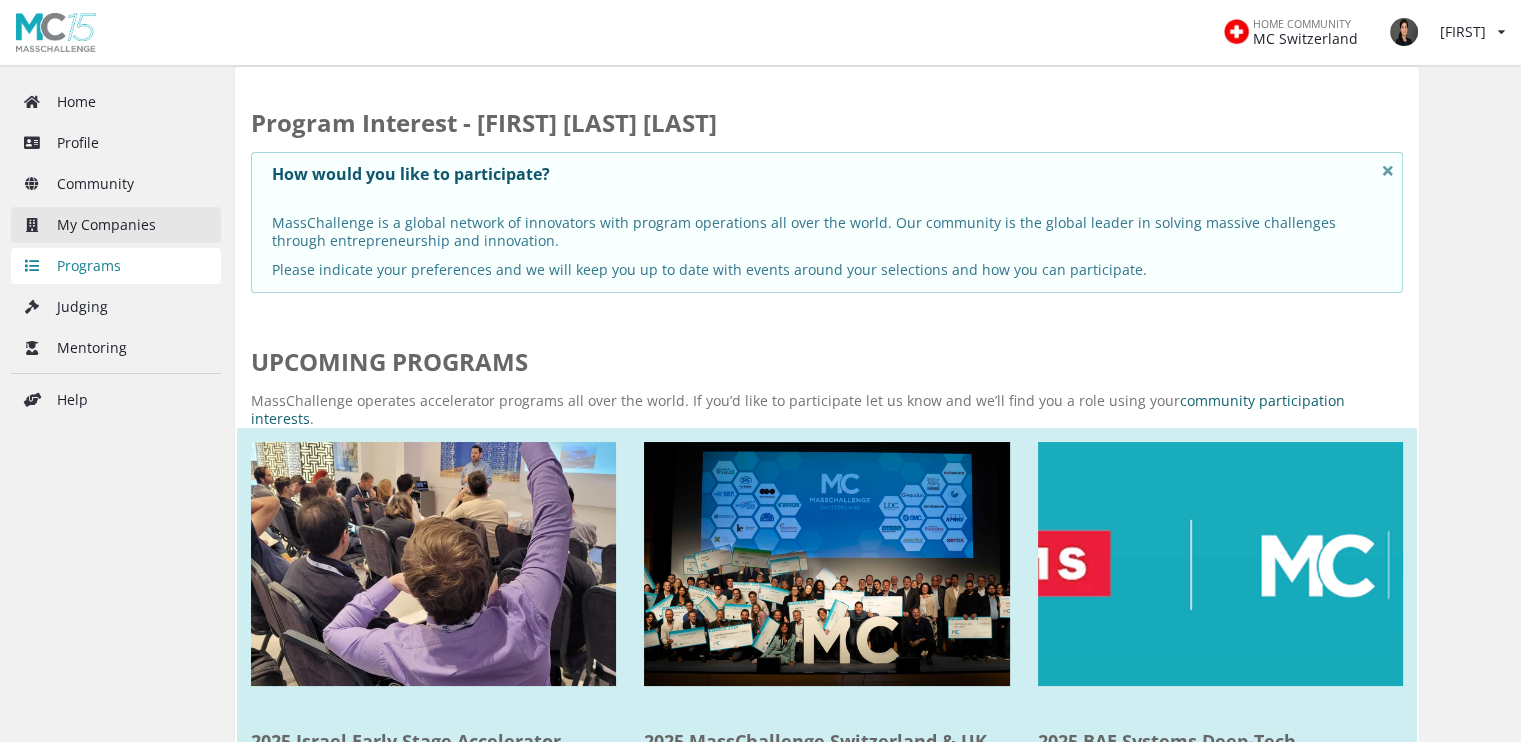 click on "My Companies" at bounding box center [116, 225] 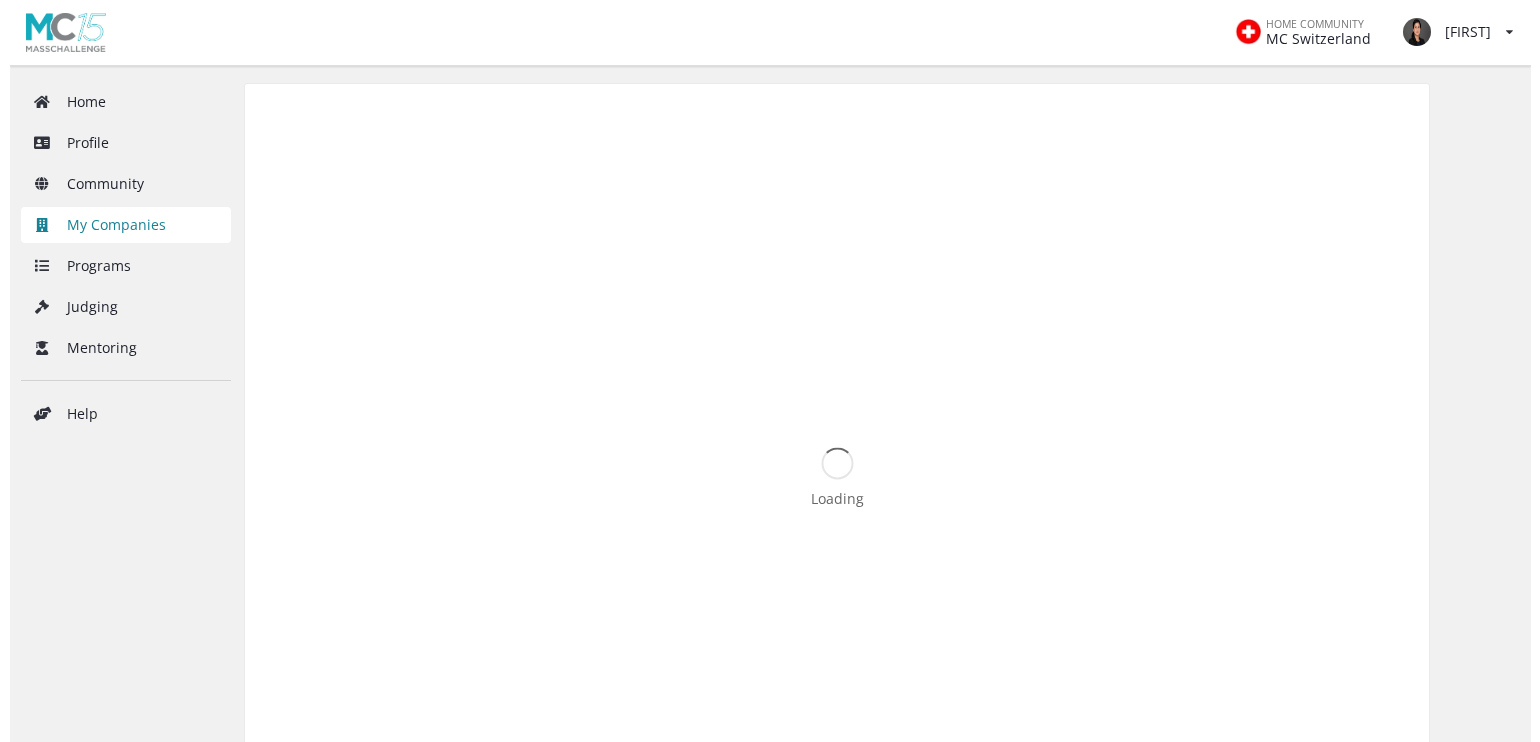 scroll, scrollTop: 0, scrollLeft: 0, axis: both 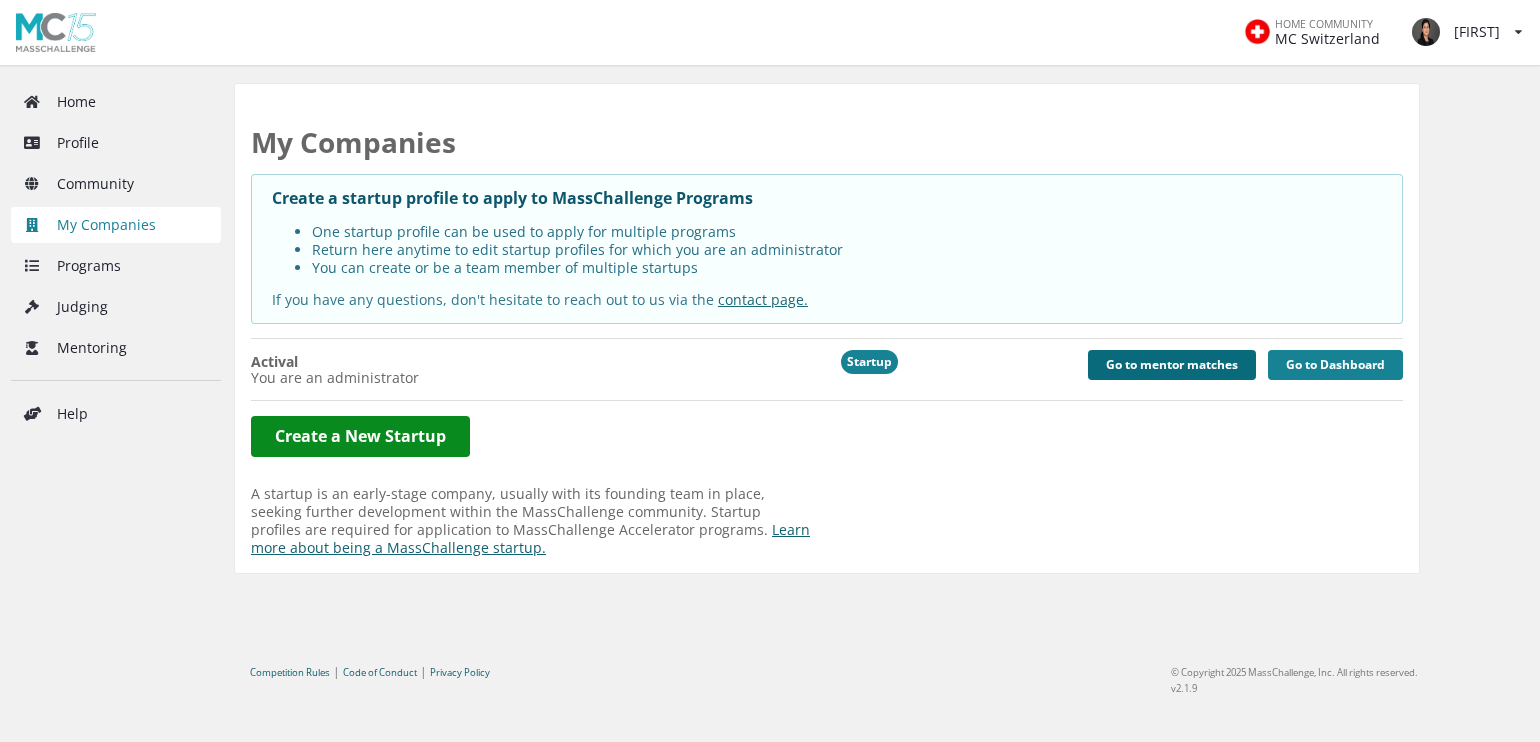 click on "Go to mentor matches" at bounding box center (1172, 365) 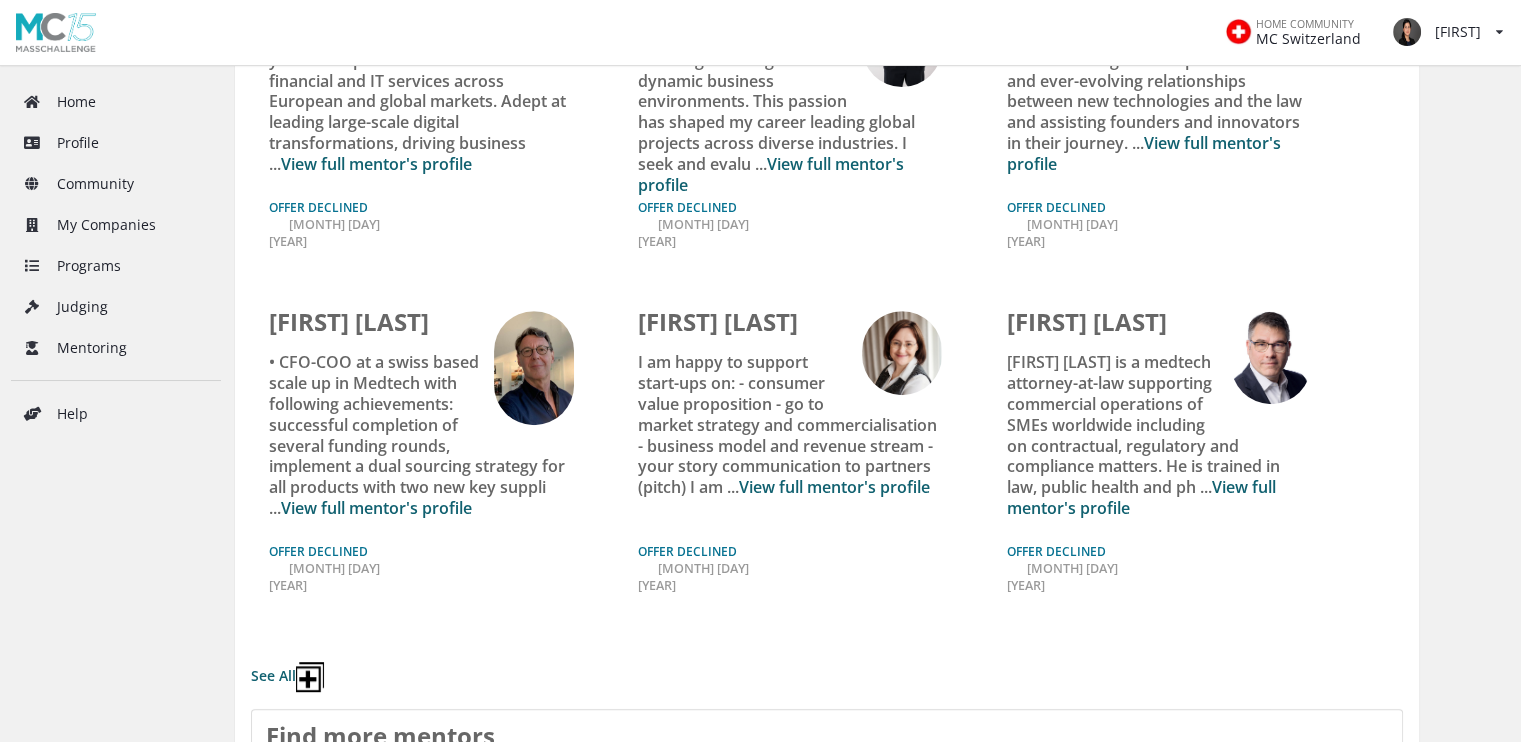 scroll, scrollTop: 1031, scrollLeft: 0, axis: vertical 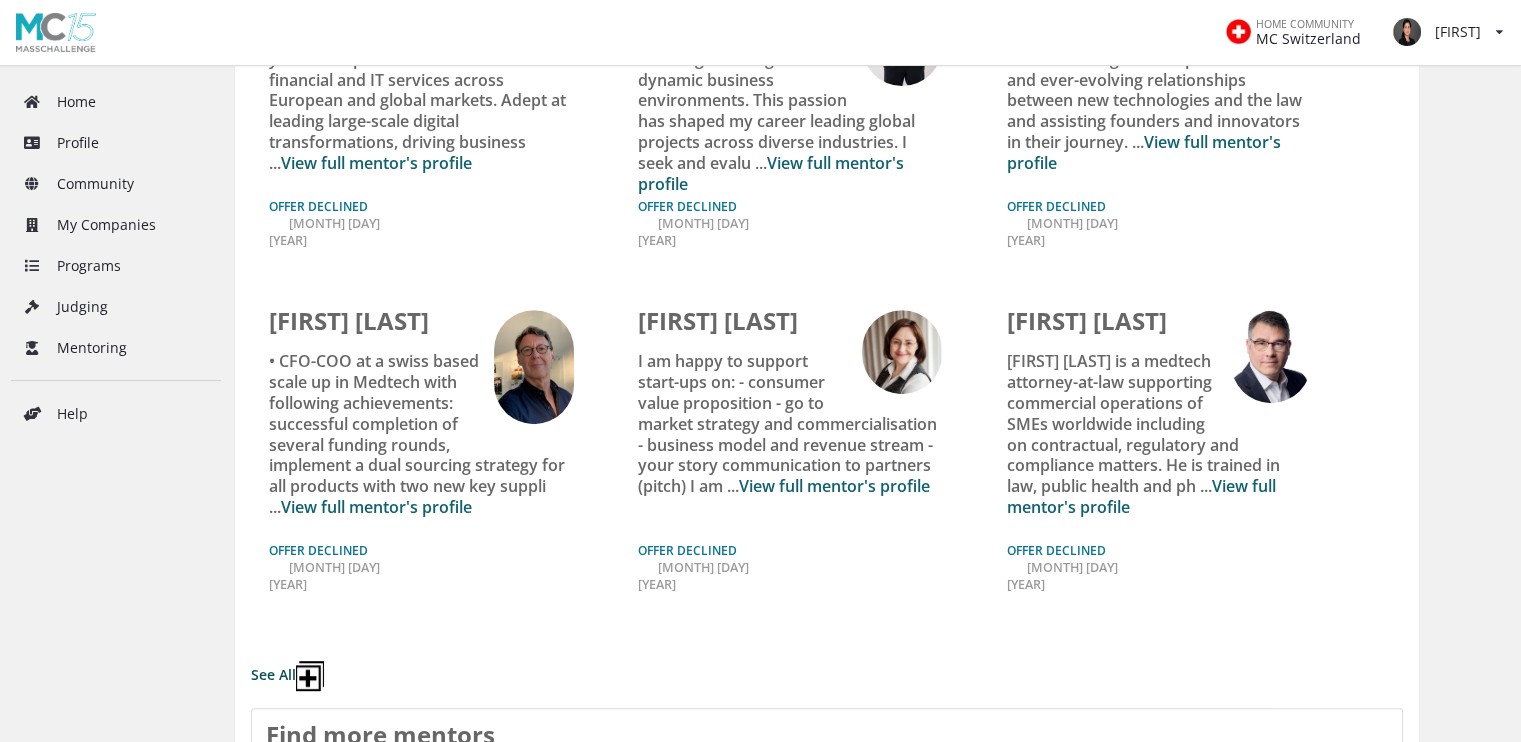 click on "See All" at bounding box center [287, 676] 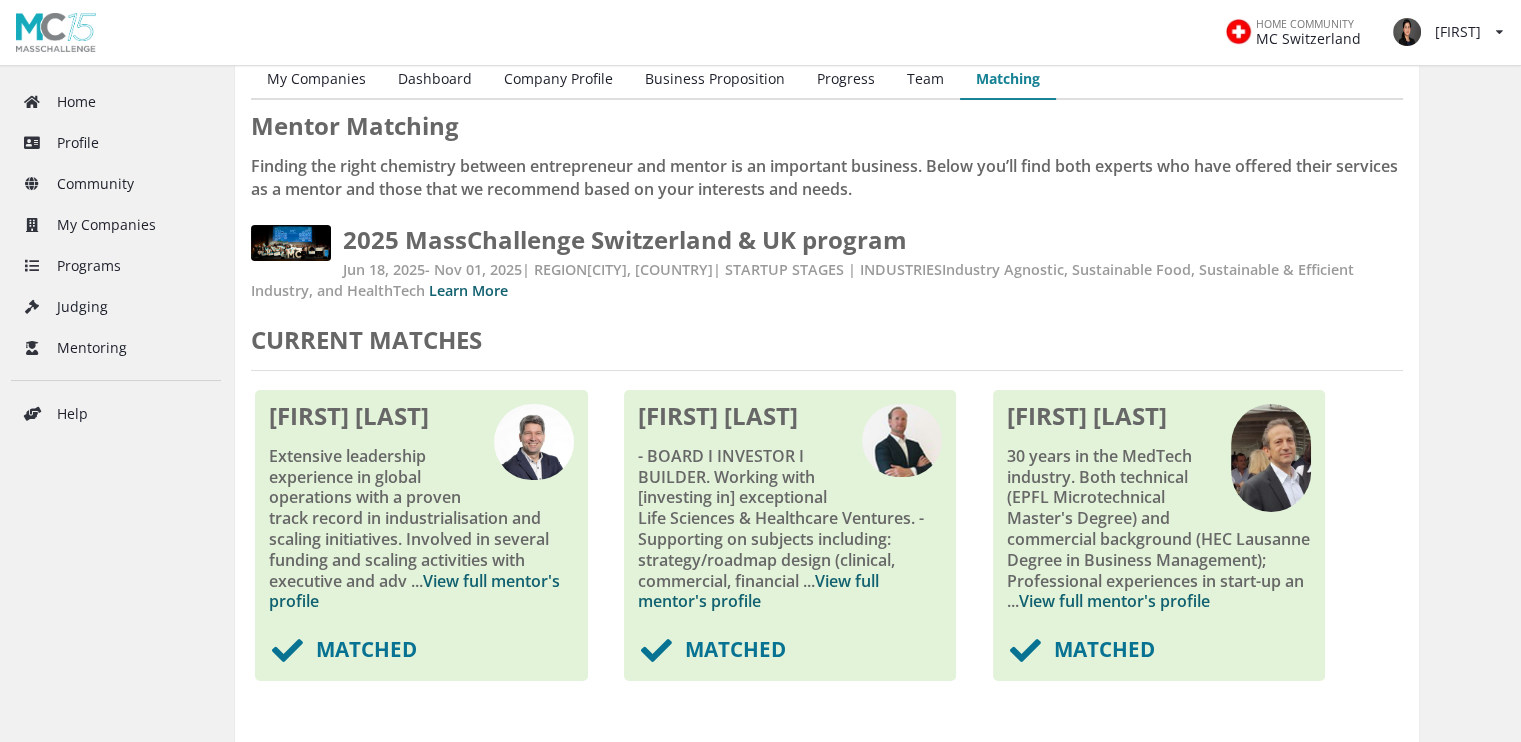 scroll, scrollTop: 0, scrollLeft: 0, axis: both 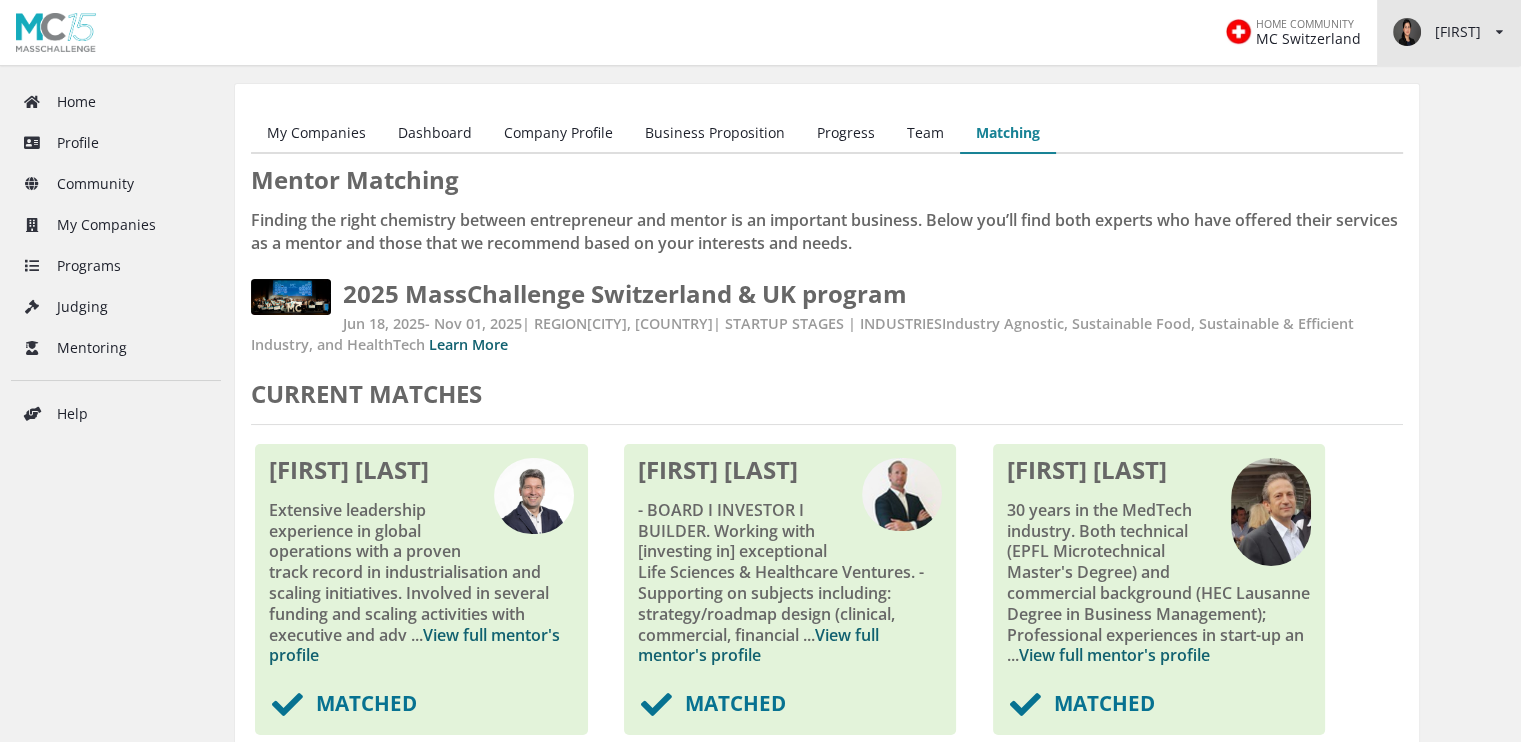 click on "[LAST]
View/edit profile
Change password
Log out" at bounding box center [1451, 32] 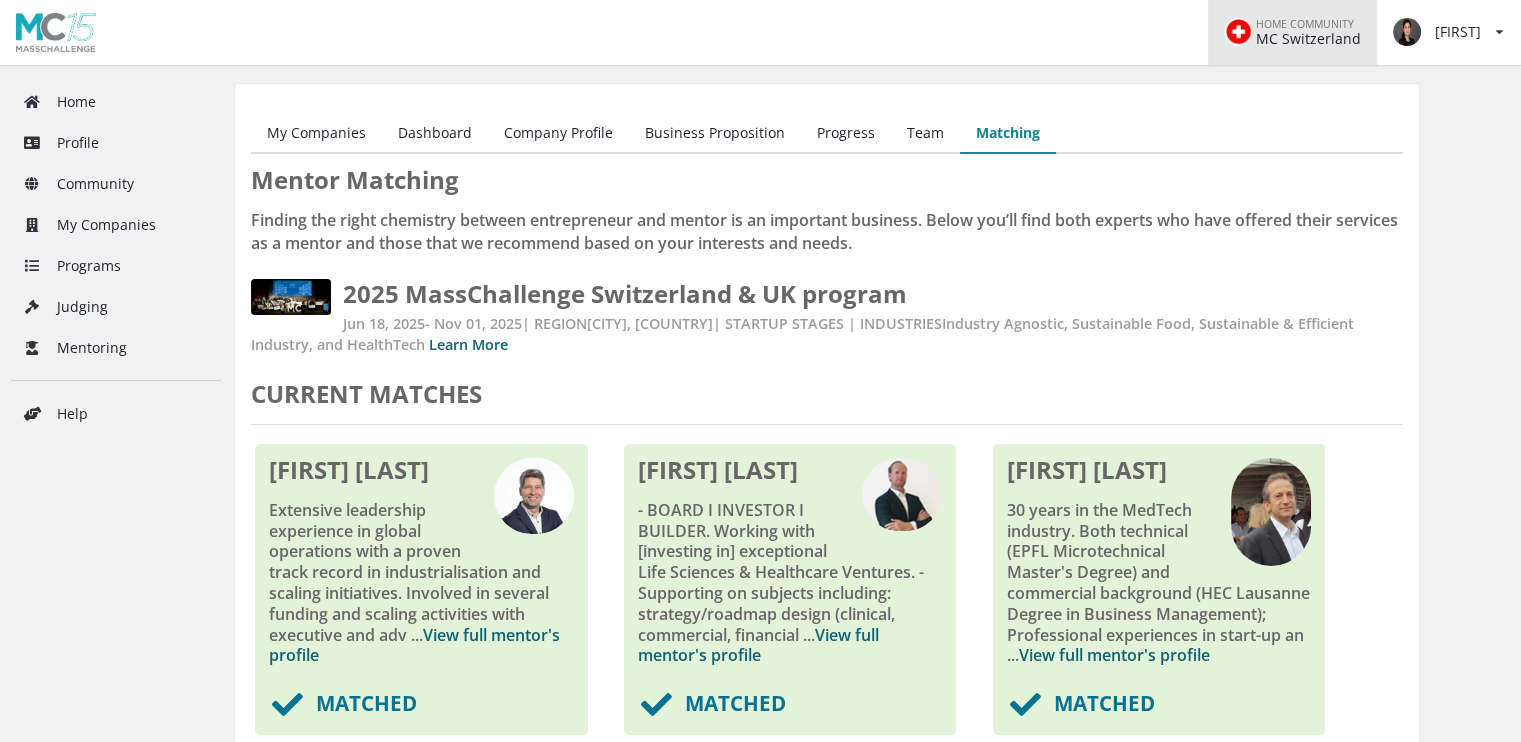click on "[LOCATION] COMMUNITY
MC [COUNTRY]" at bounding box center (1296, 32) 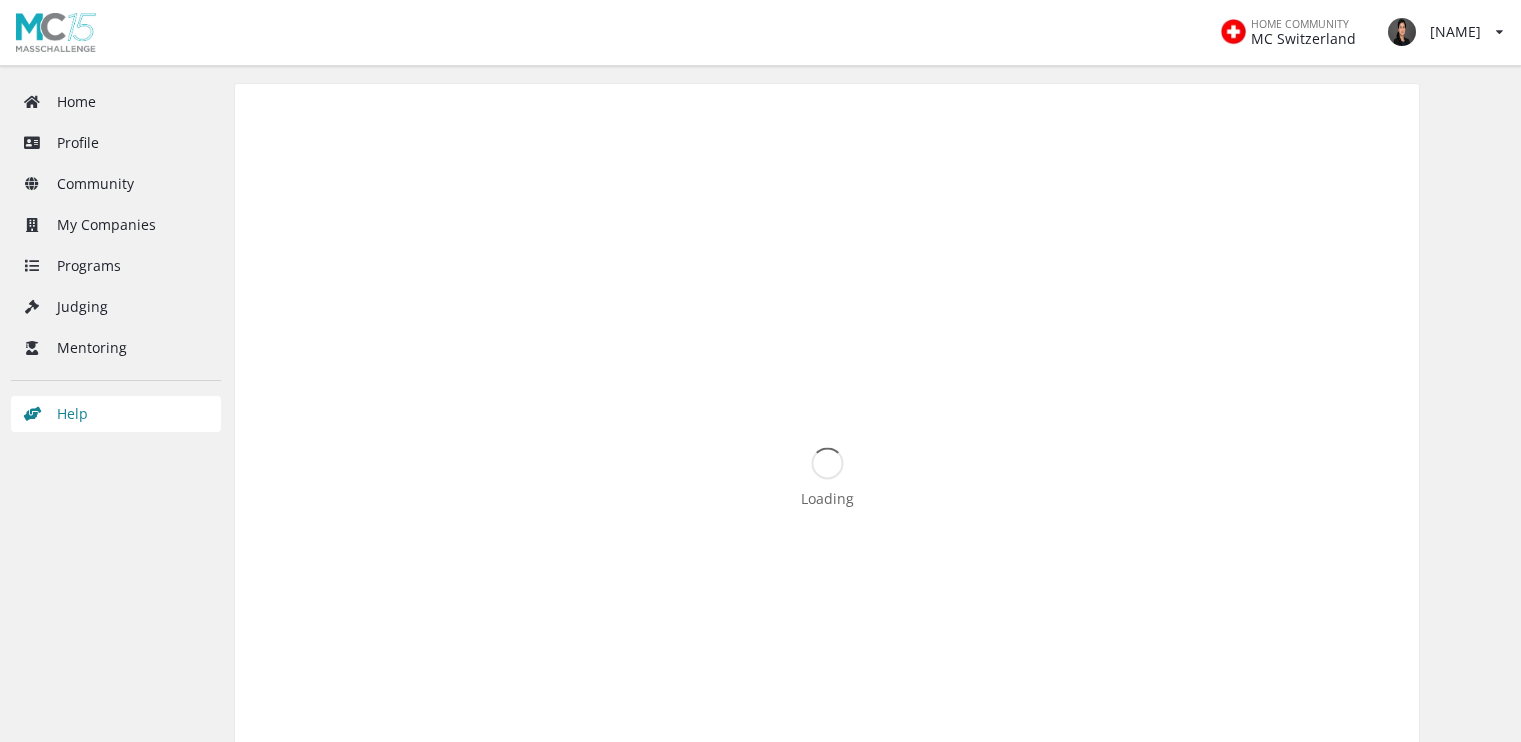 scroll, scrollTop: 0, scrollLeft: 0, axis: both 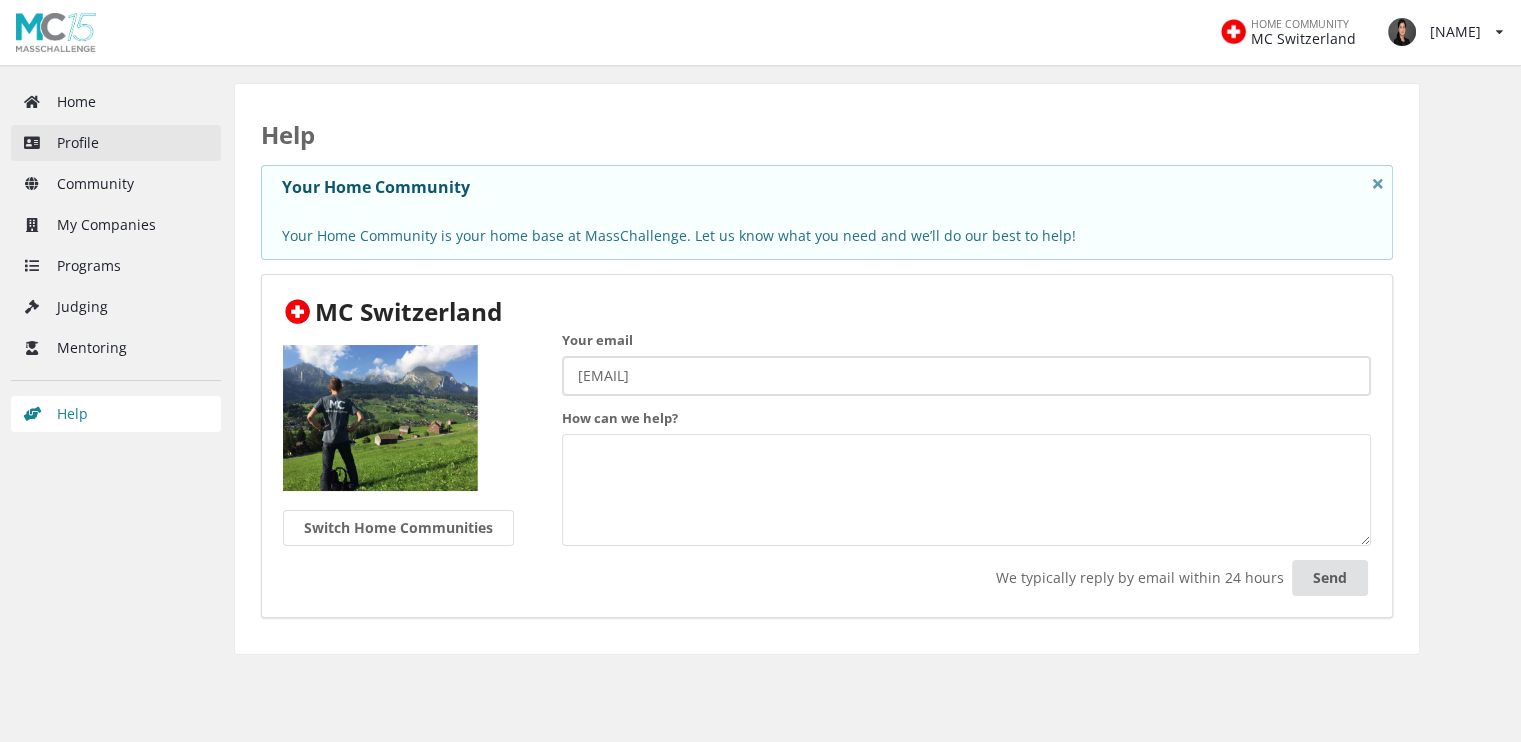 click on "Profile" at bounding box center (116, 143) 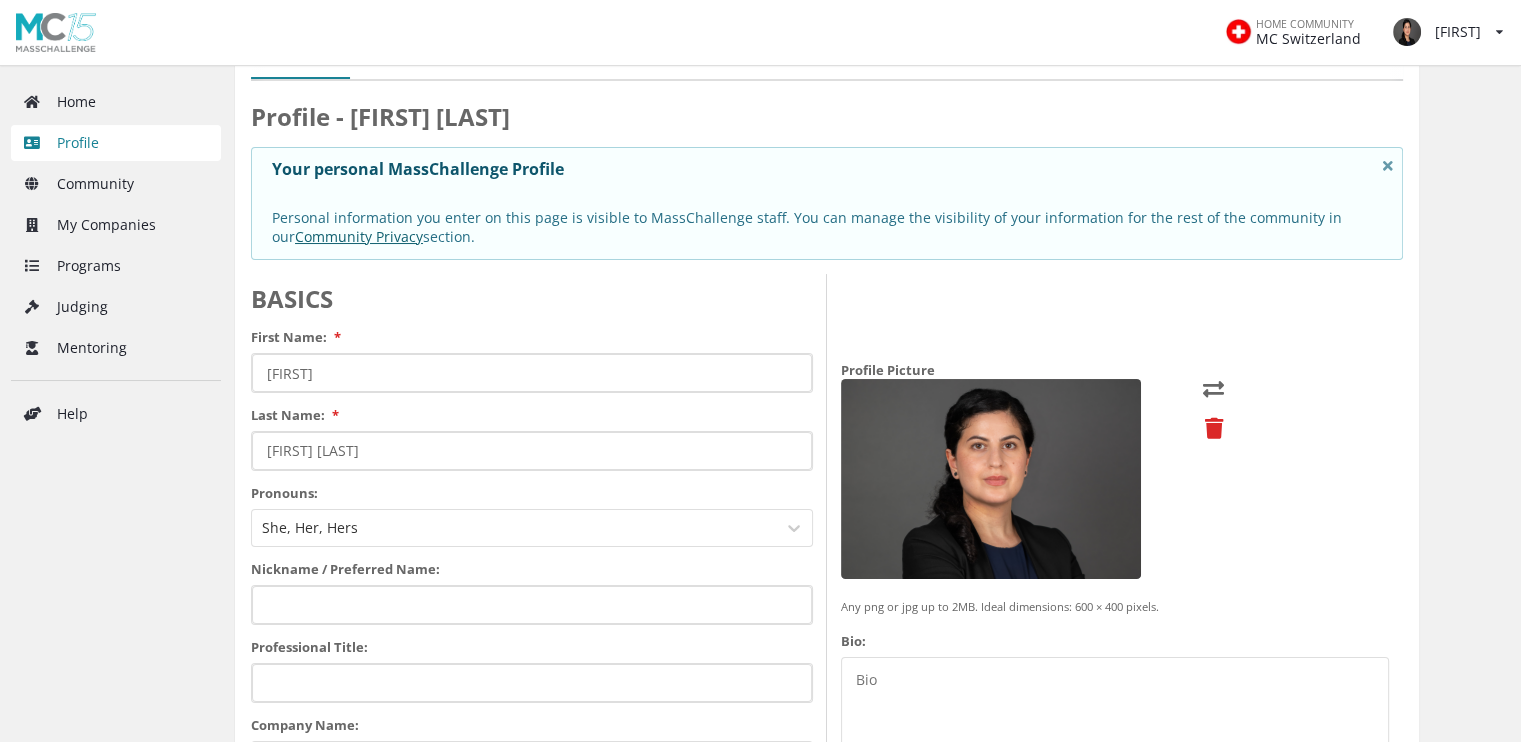 scroll, scrollTop: 0, scrollLeft: 0, axis: both 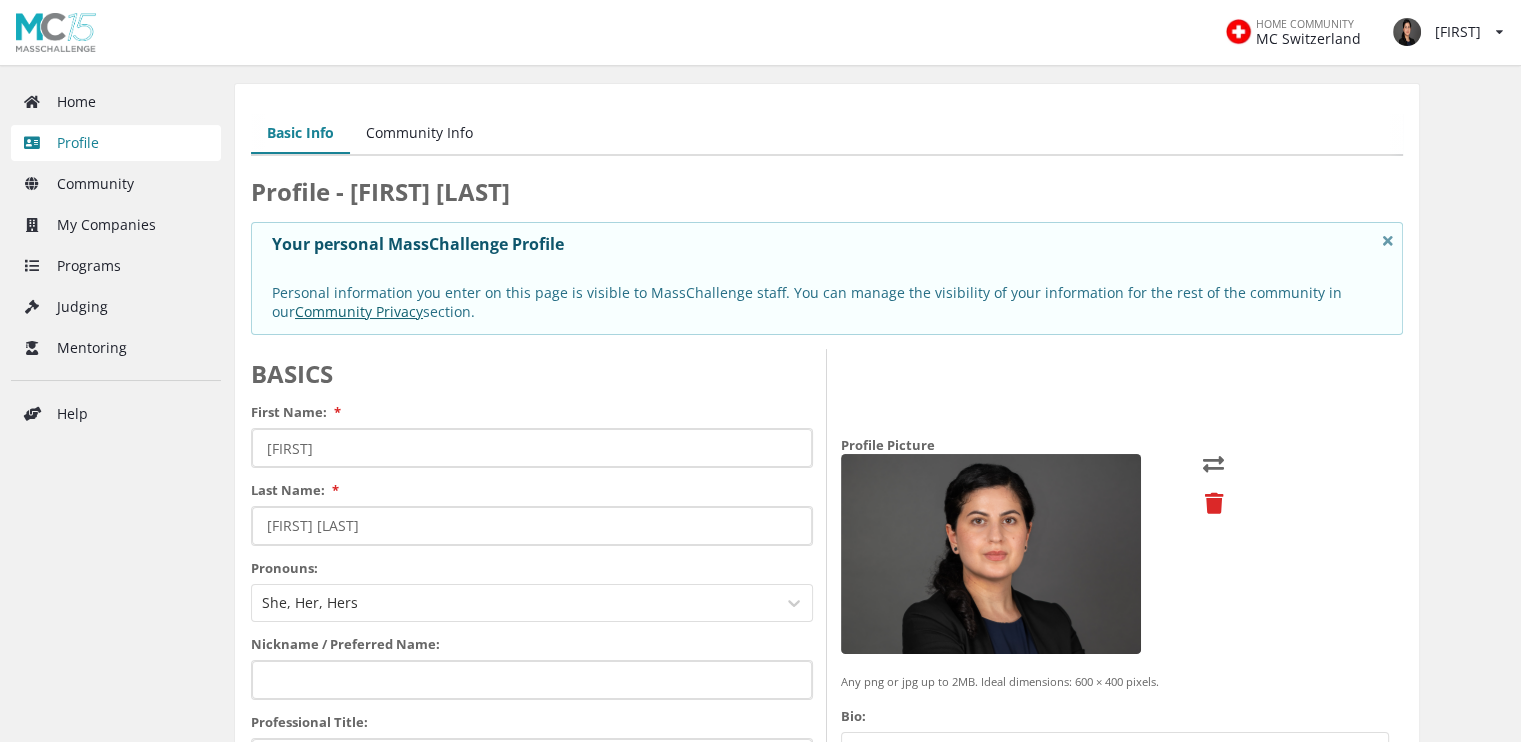 click on "Community Info" at bounding box center [419, 134] 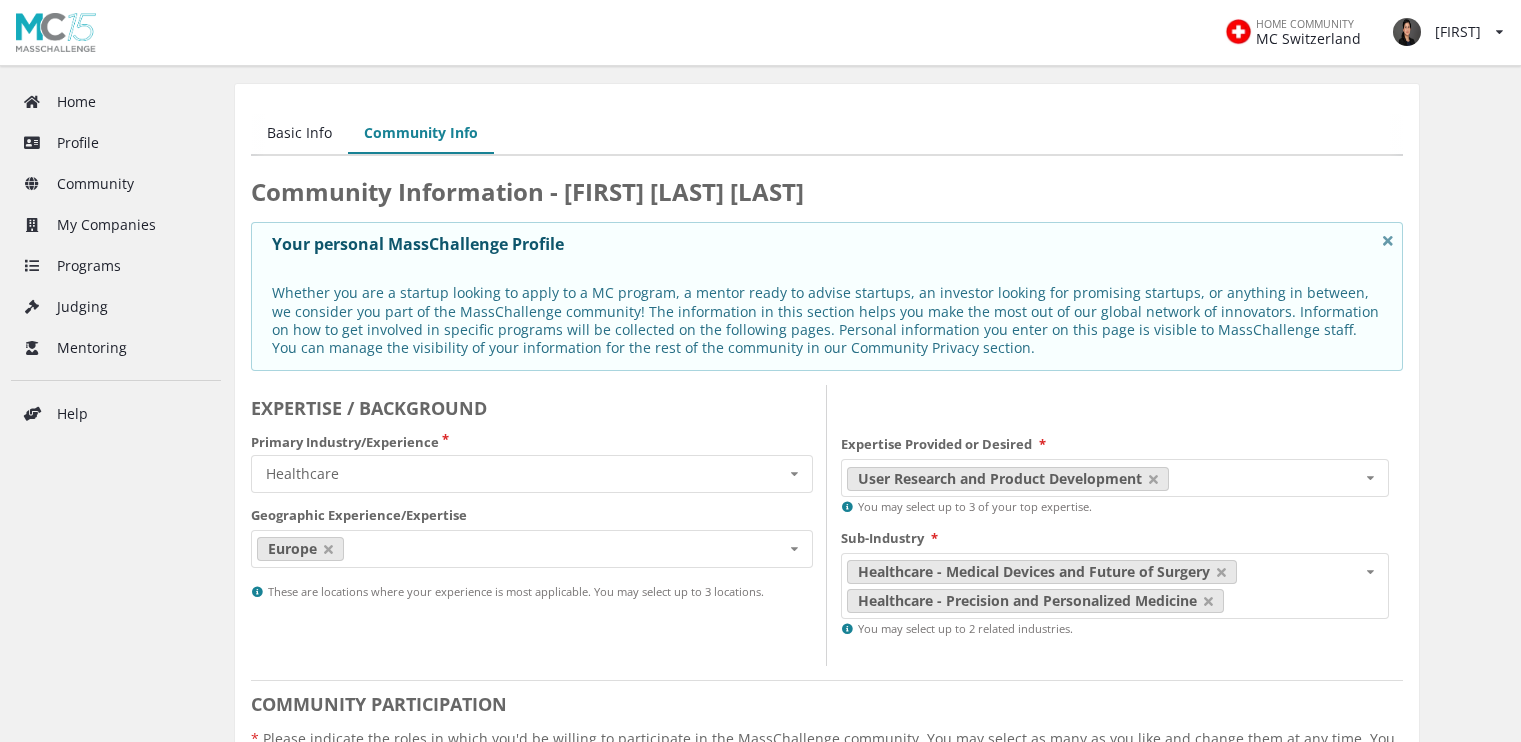 scroll, scrollTop: 0, scrollLeft: 0, axis: both 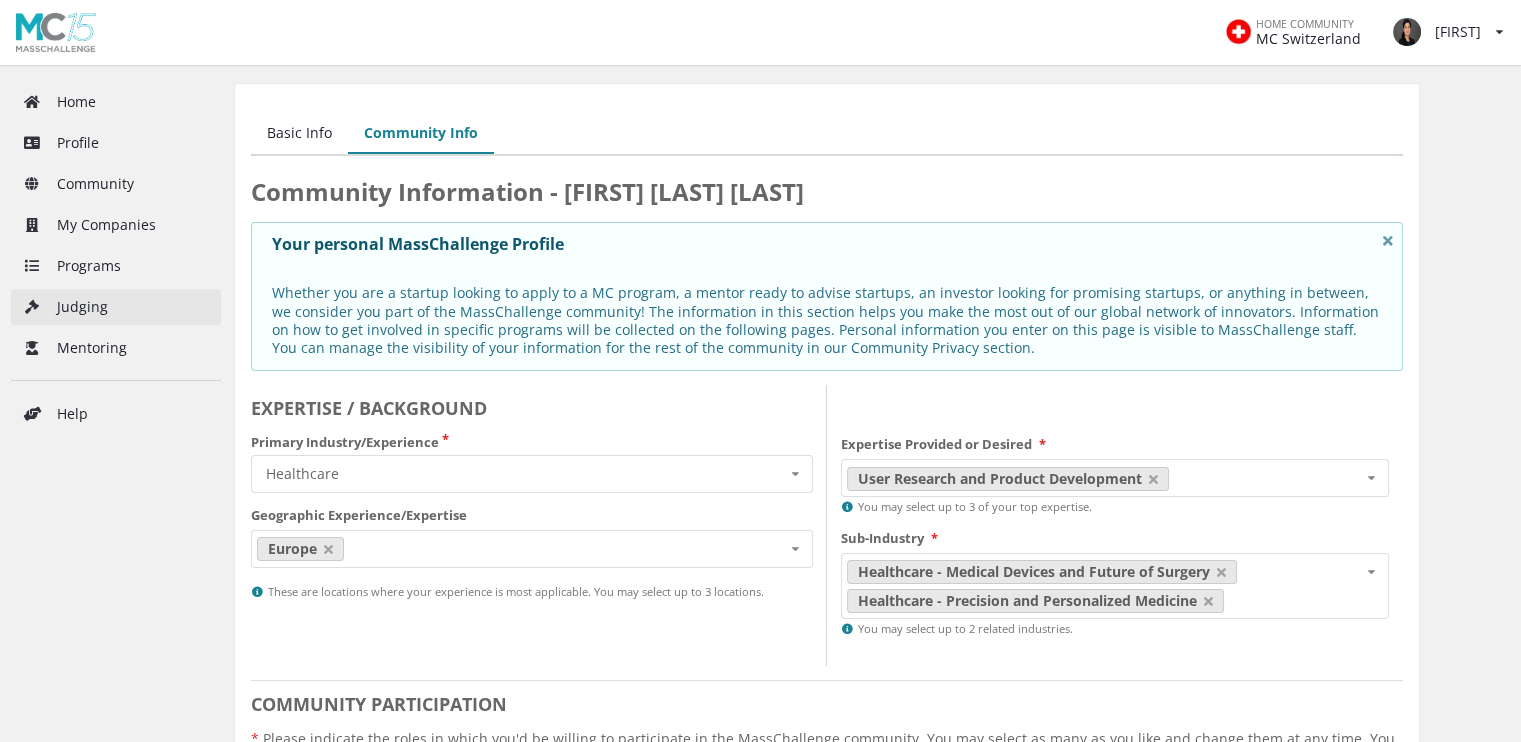 click on "Judging" at bounding box center [116, 307] 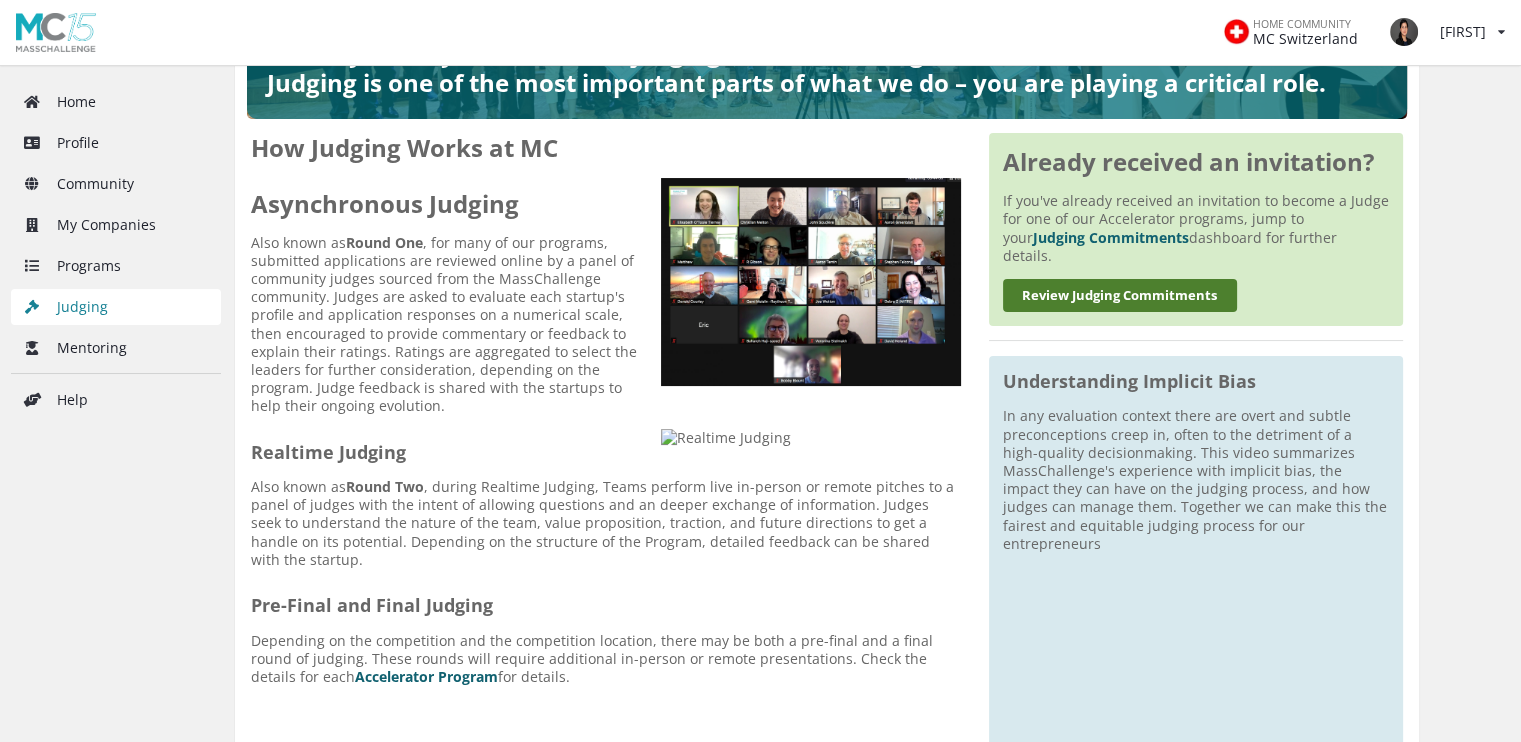 scroll, scrollTop: 304, scrollLeft: 0, axis: vertical 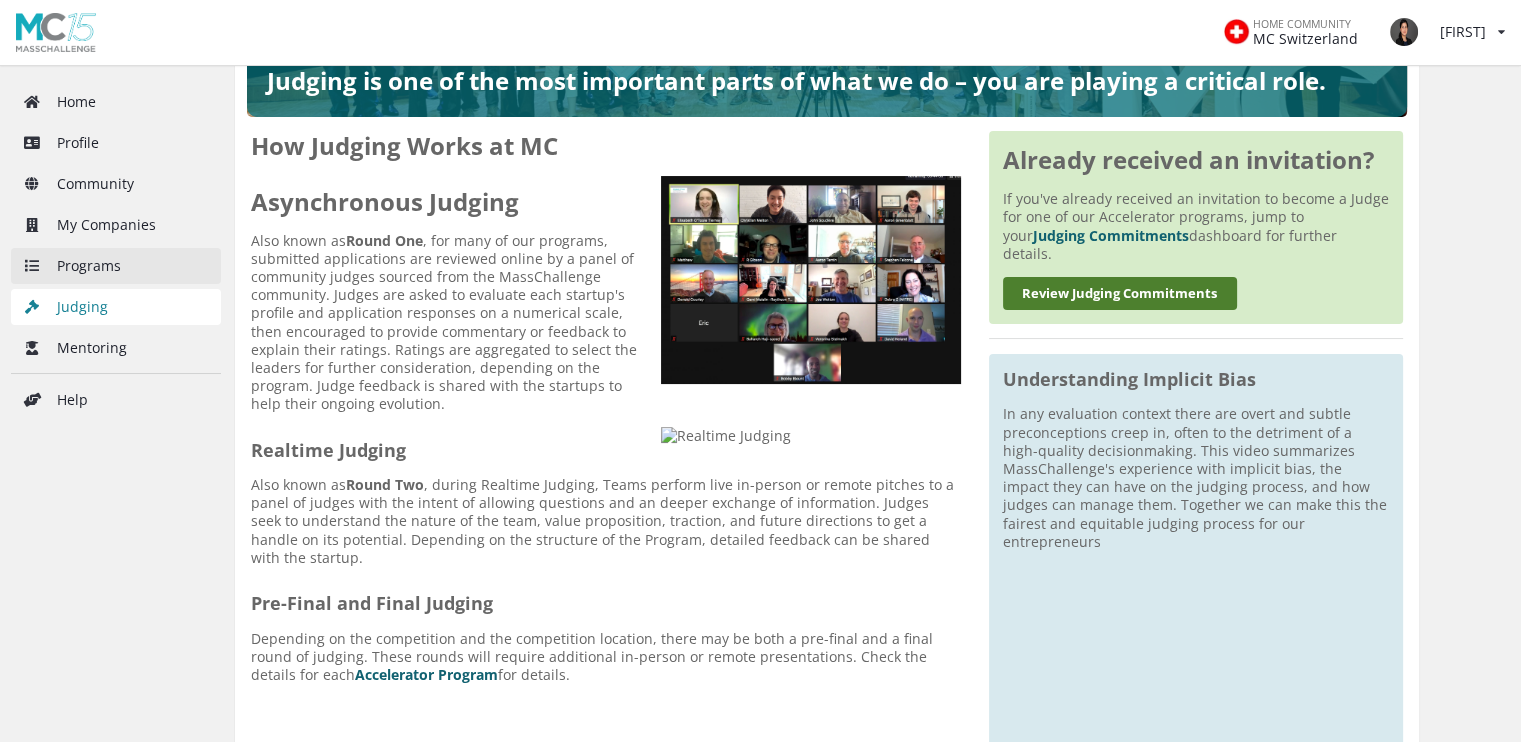 click on "Programs" at bounding box center (116, 266) 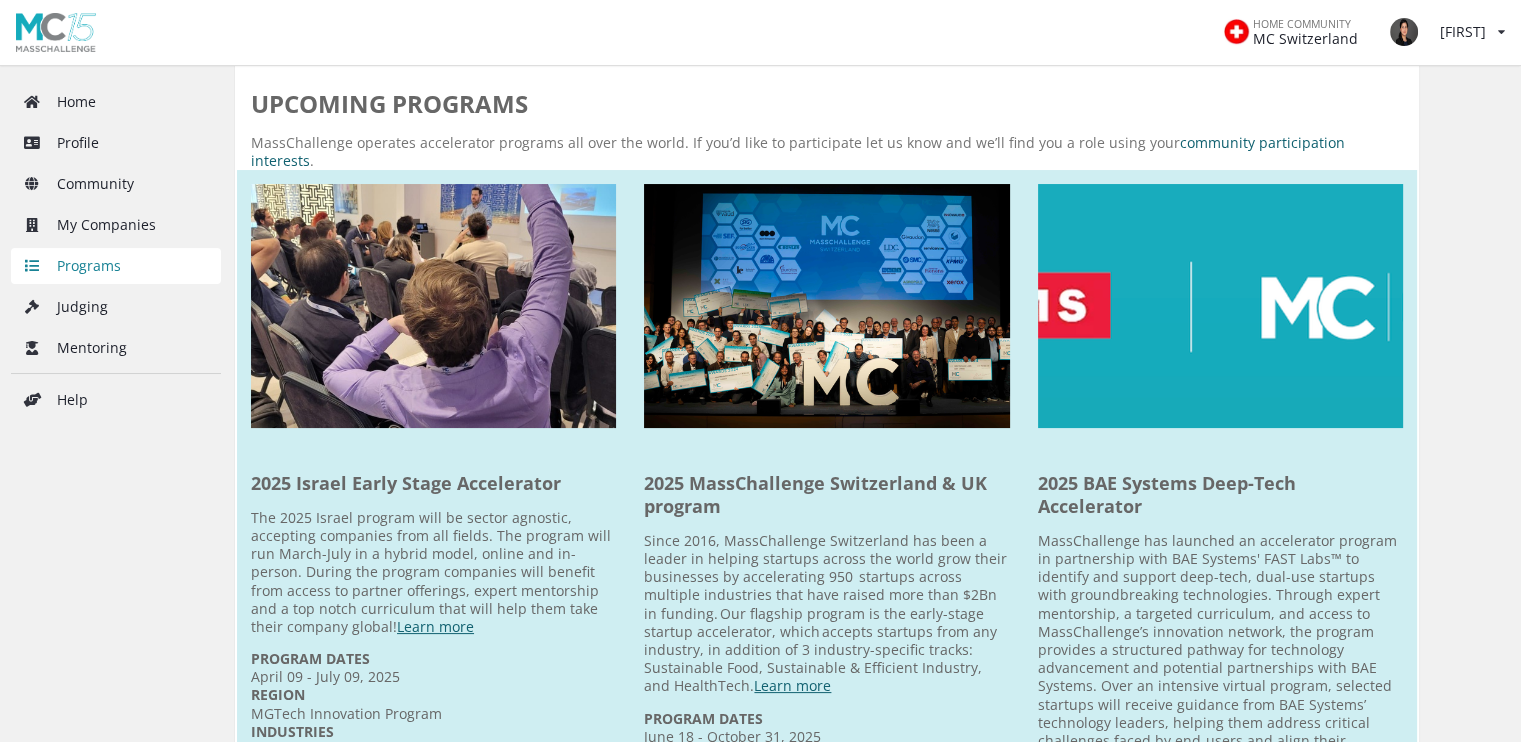 scroll, scrollTop: 276, scrollLeft: 0, axis: vertical 